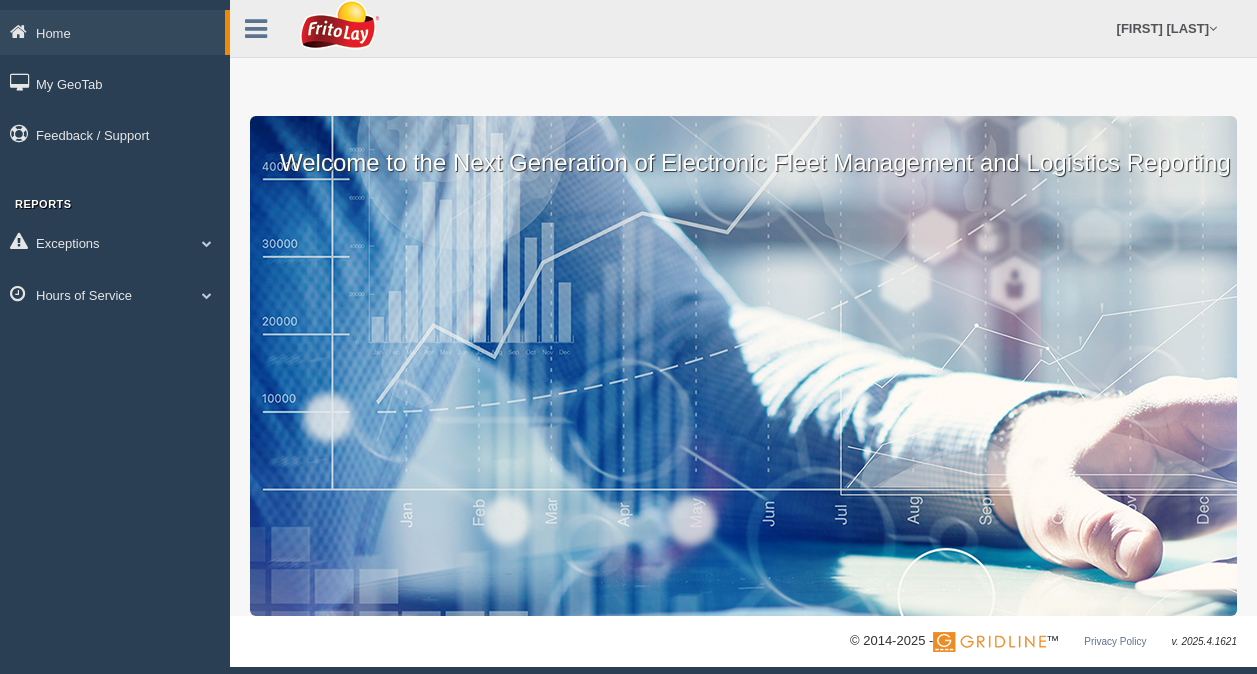 scroll, scrollTop: 0, scrollLeft: 0, axis: both 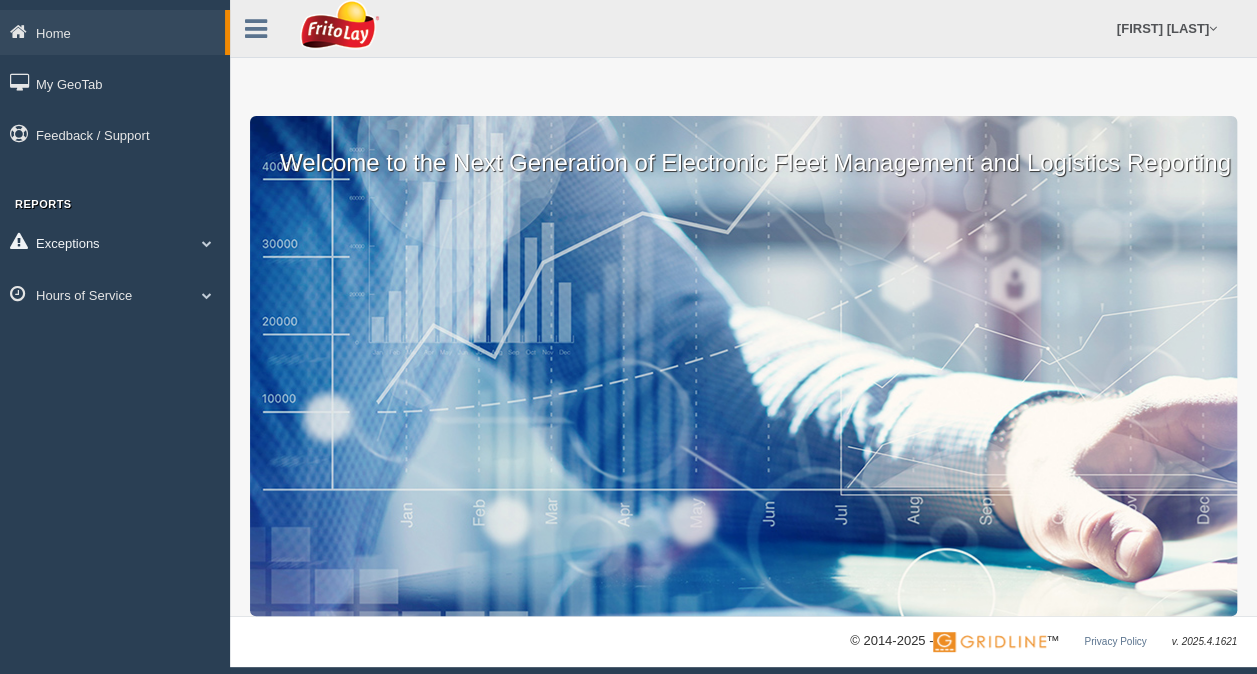 click on "Exceptions" at bounding box center (112, 32) 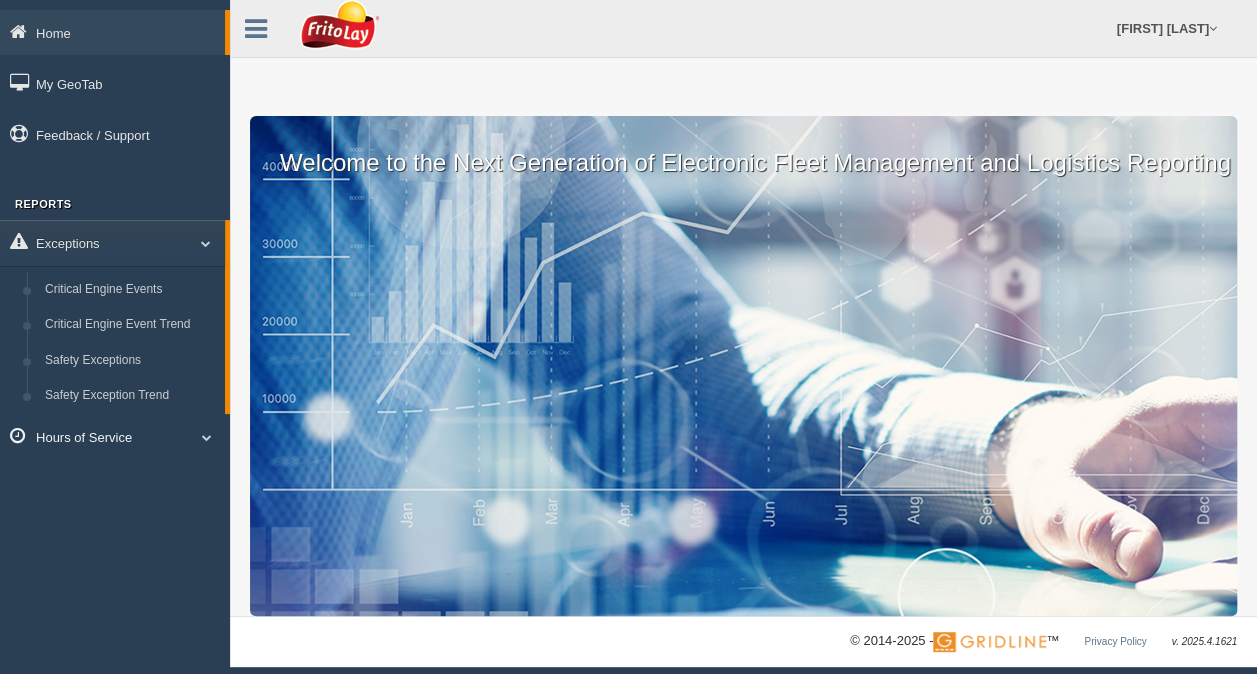 click at bounding box center (198, 243) 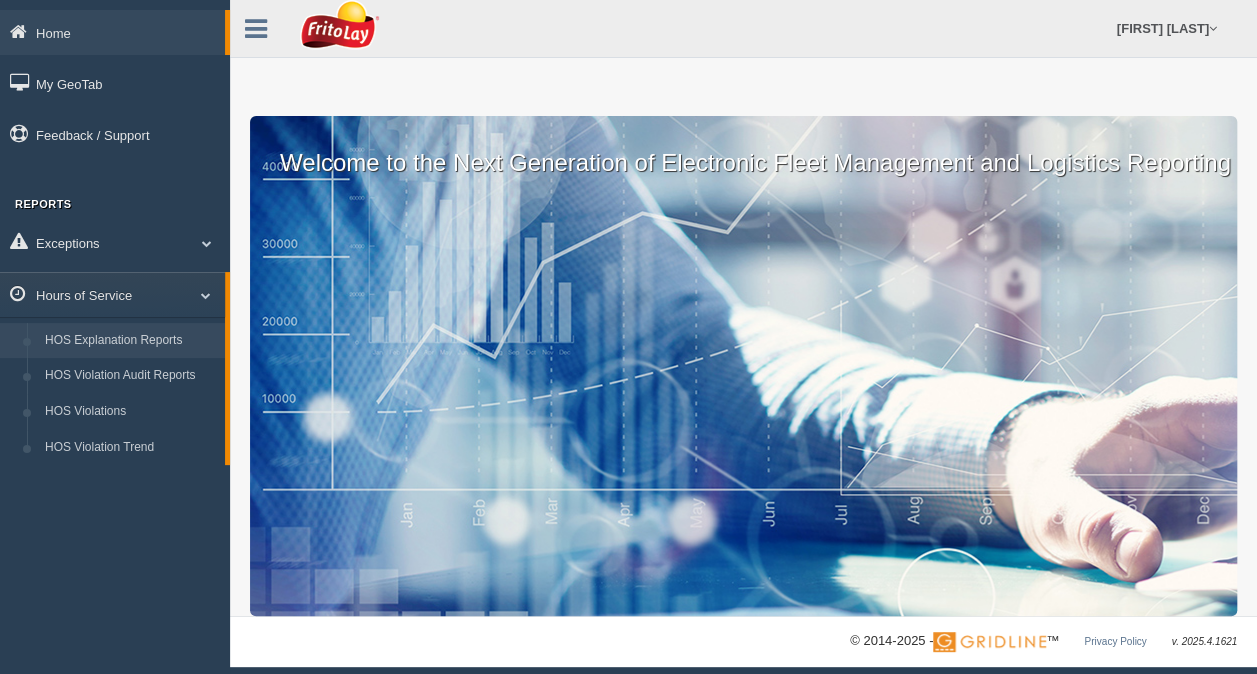 click on "HOS Explanation Reports" at bounding box center [130, 341] 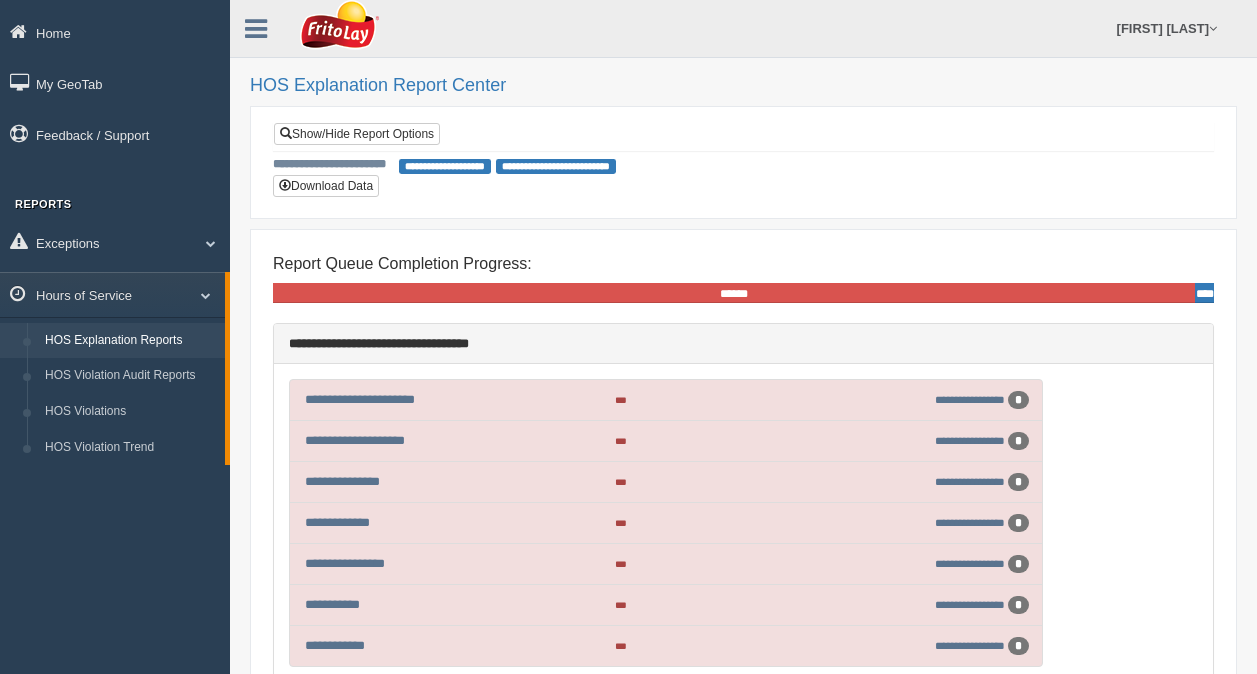 scroll, scrollTop: 0, scrollLeft: 0, axis: both 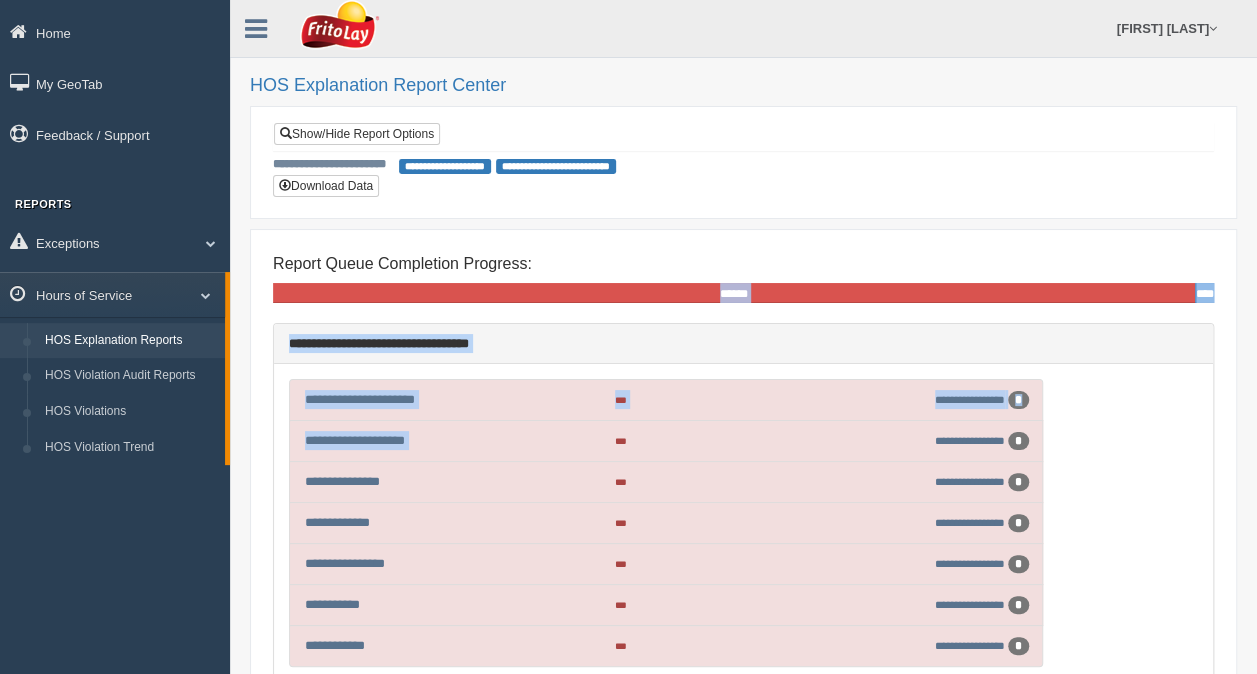 drag, startPoint x: 598, startPoint y: 432, endPoint x: 750, endPoint y: 234, distance: 249.6157 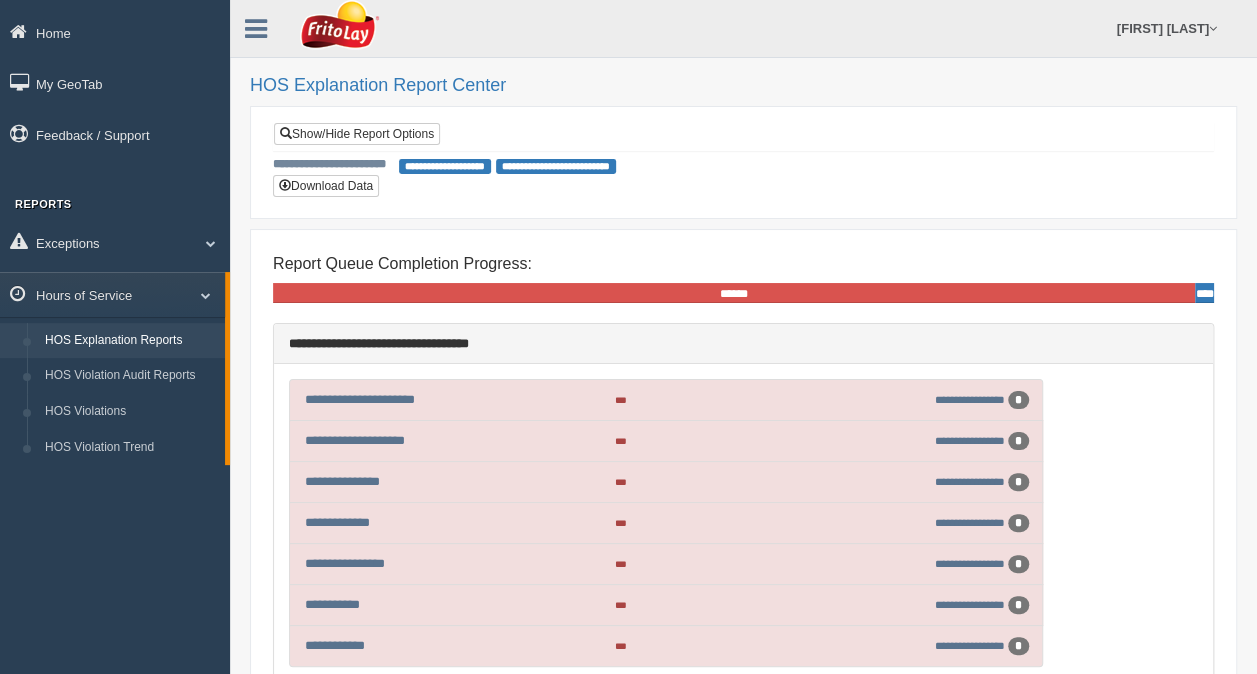 drag, startPoint x: 750, startPoint y: 234, endPoint x: 914, endPoint y: 239, distance: 164.0762 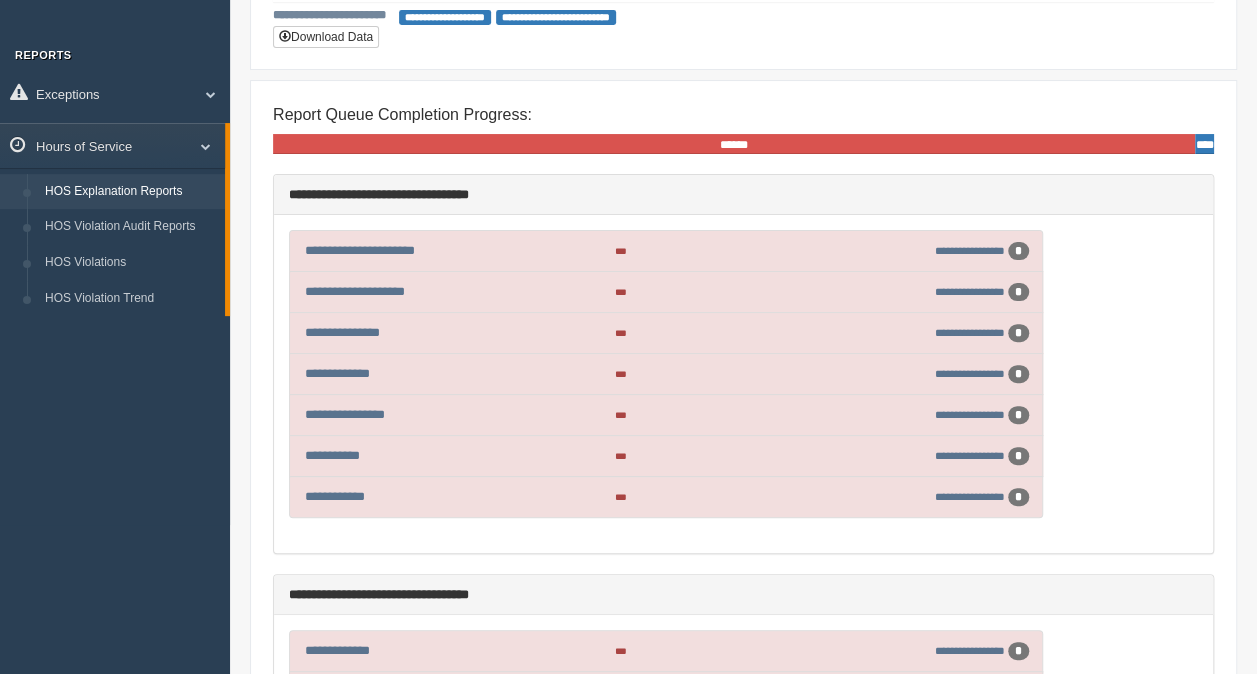 scroll, scrollTop: 0, scrollLeft: 0, axis: both 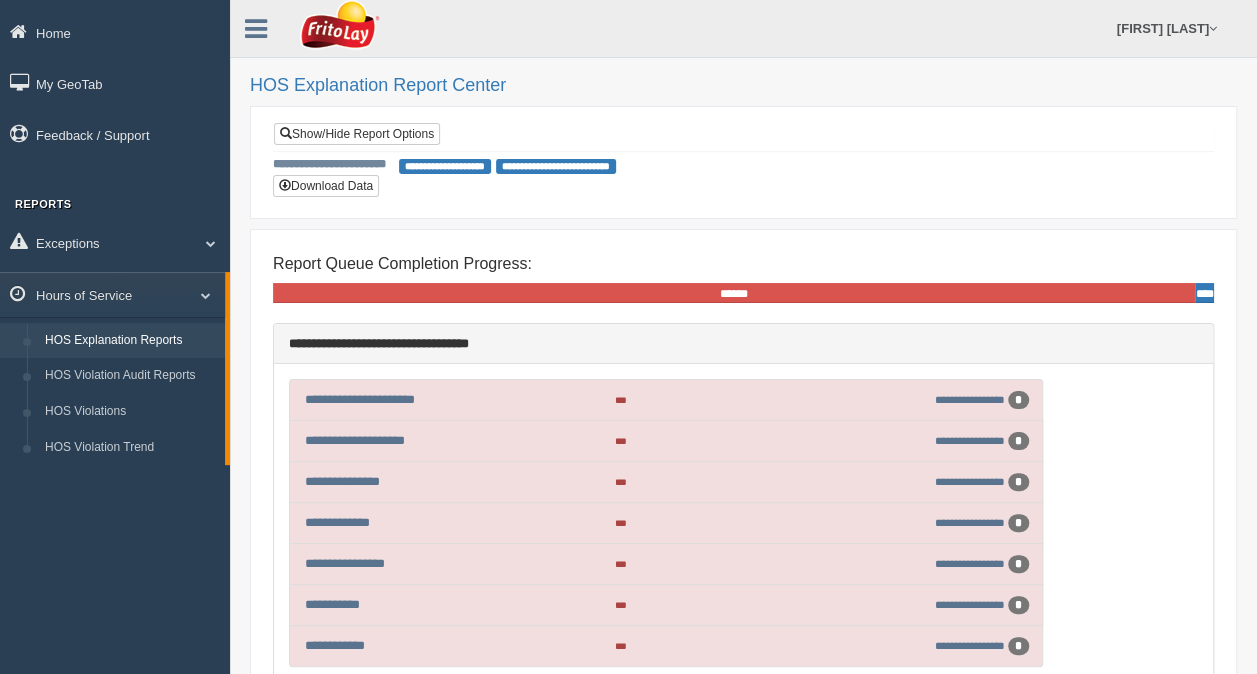 click on "**********" at bounding box center (445, 166) 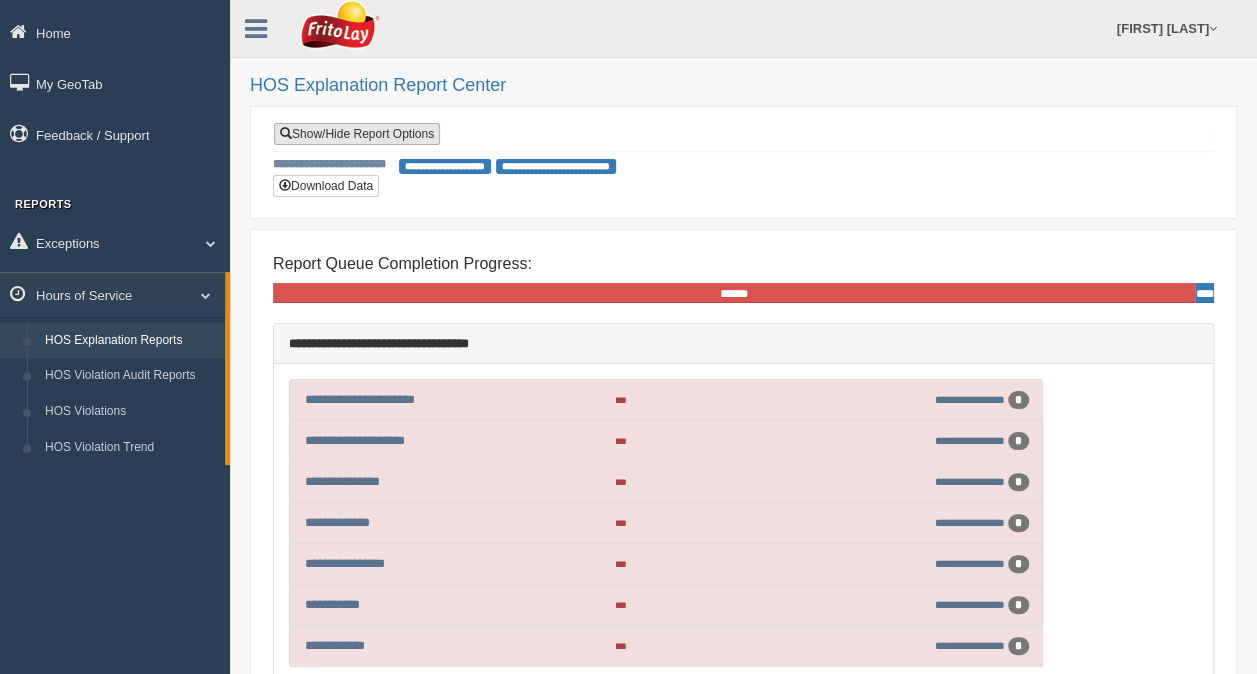 click on "Show/Hide Report Options" at bounding box center [357, 134] 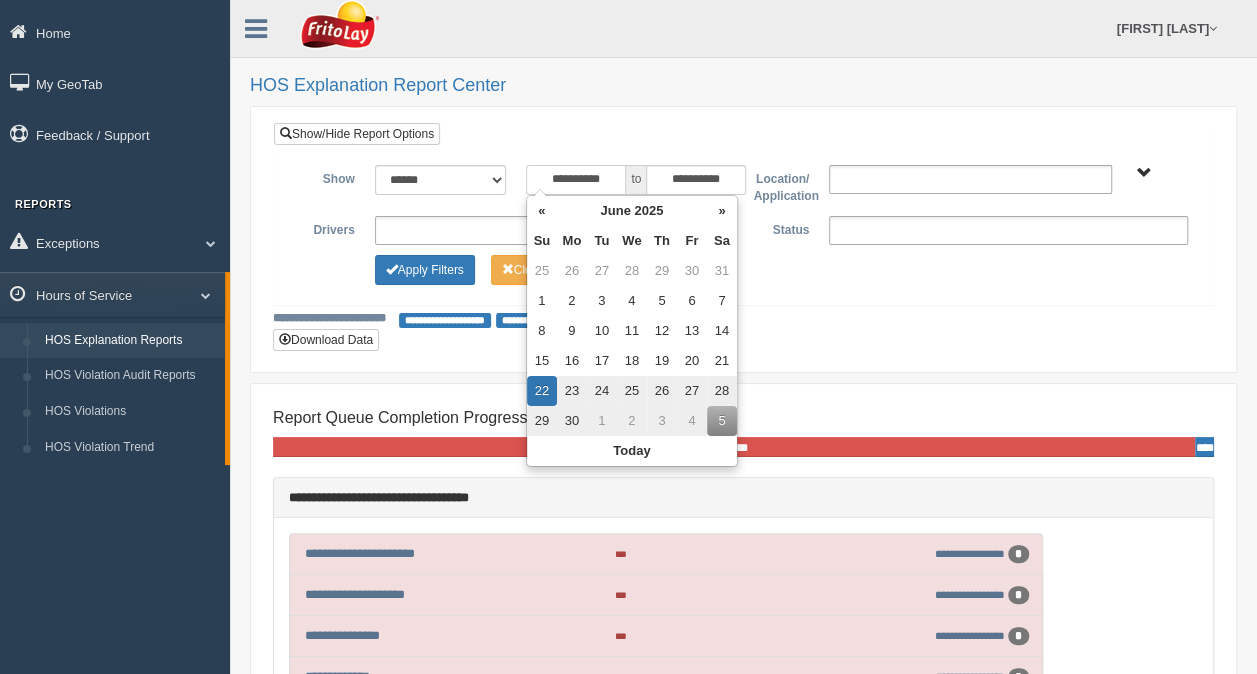 click on "**********" at bounding box center (576, 180) 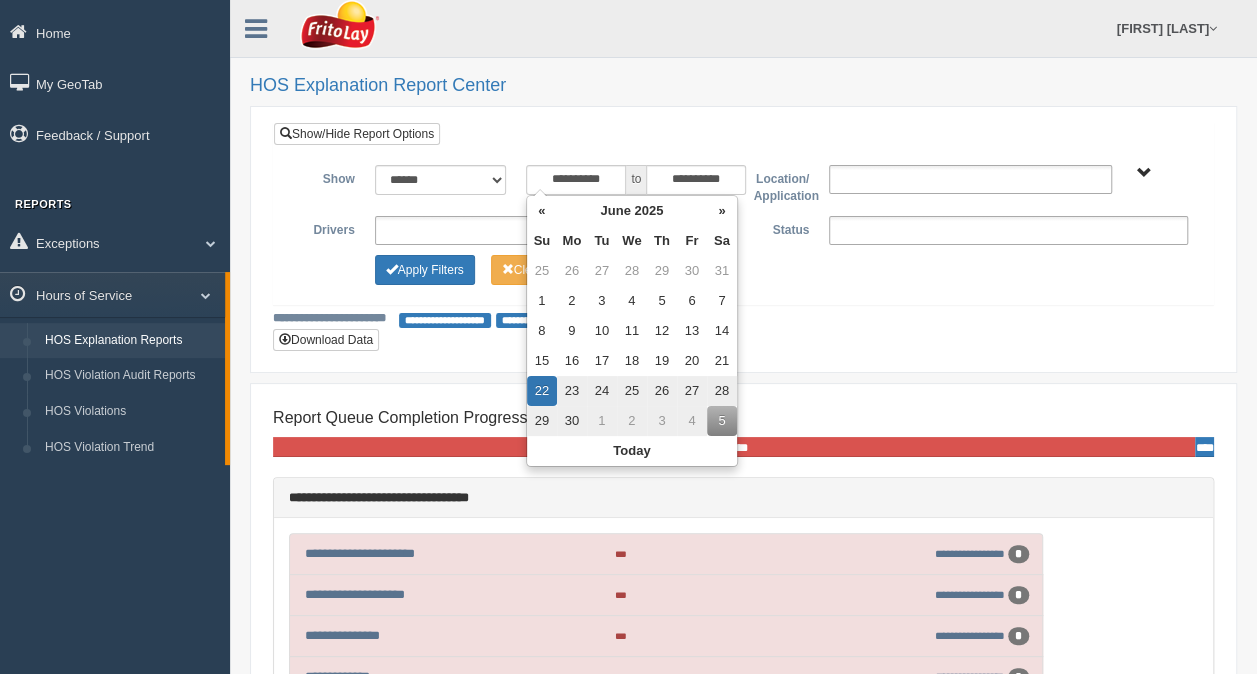 click on "24" at bounding box center (602, 391) 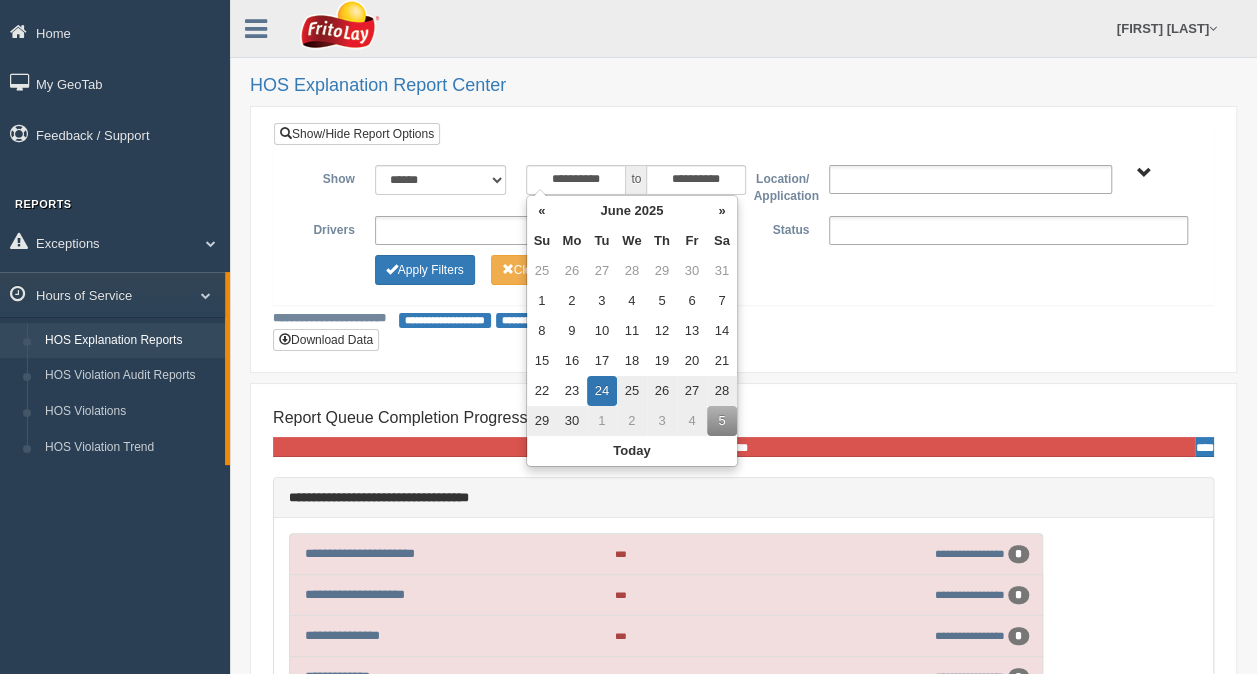 click on "**********" at bounding box center [743, 239] 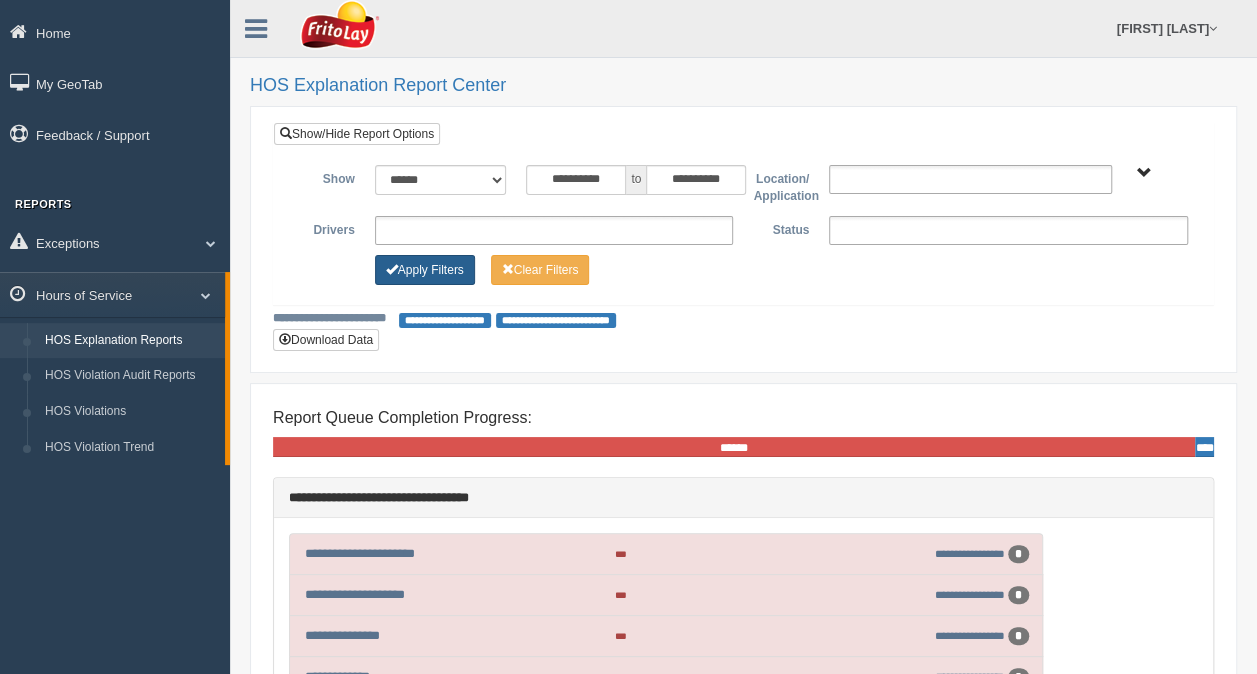 click on "Apply Filters" at bounding box center (425, 270) 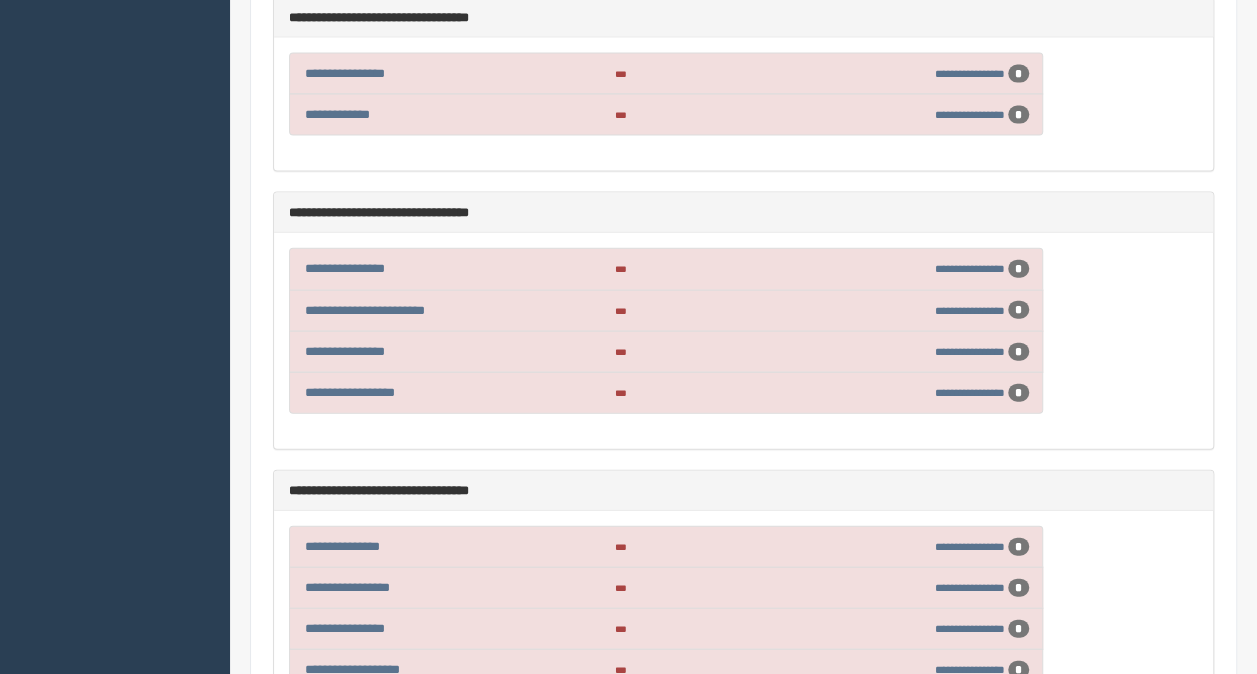 scroll, scrollTop: 2133, scrollLeft: 0, axis: vertical 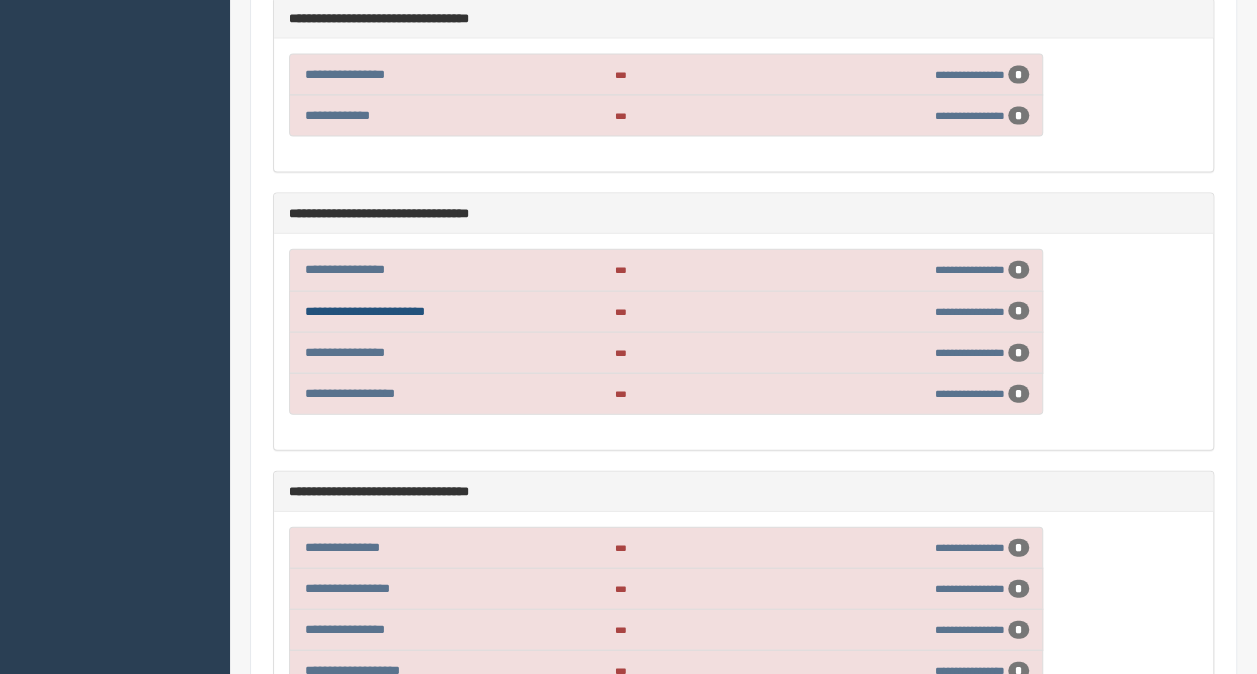 click on "**********" at bounding box center (365, 311) 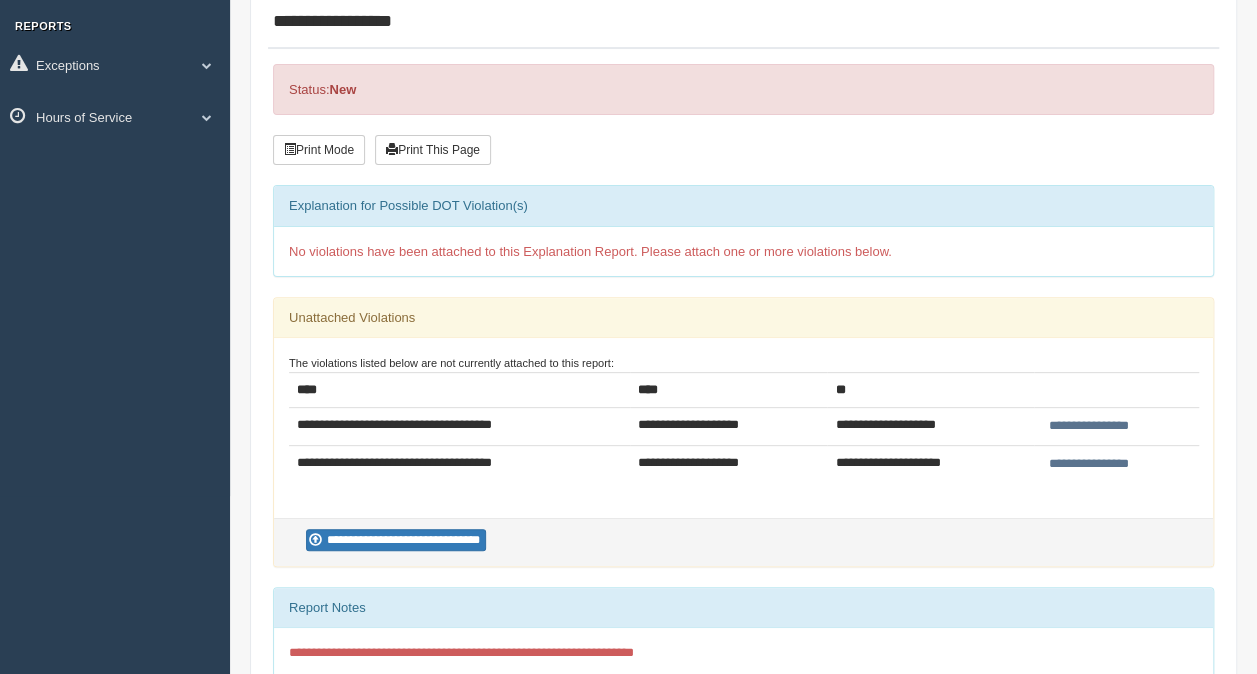 scroll, scrollTop: 177, scrollLeft: 0, axis: vertical 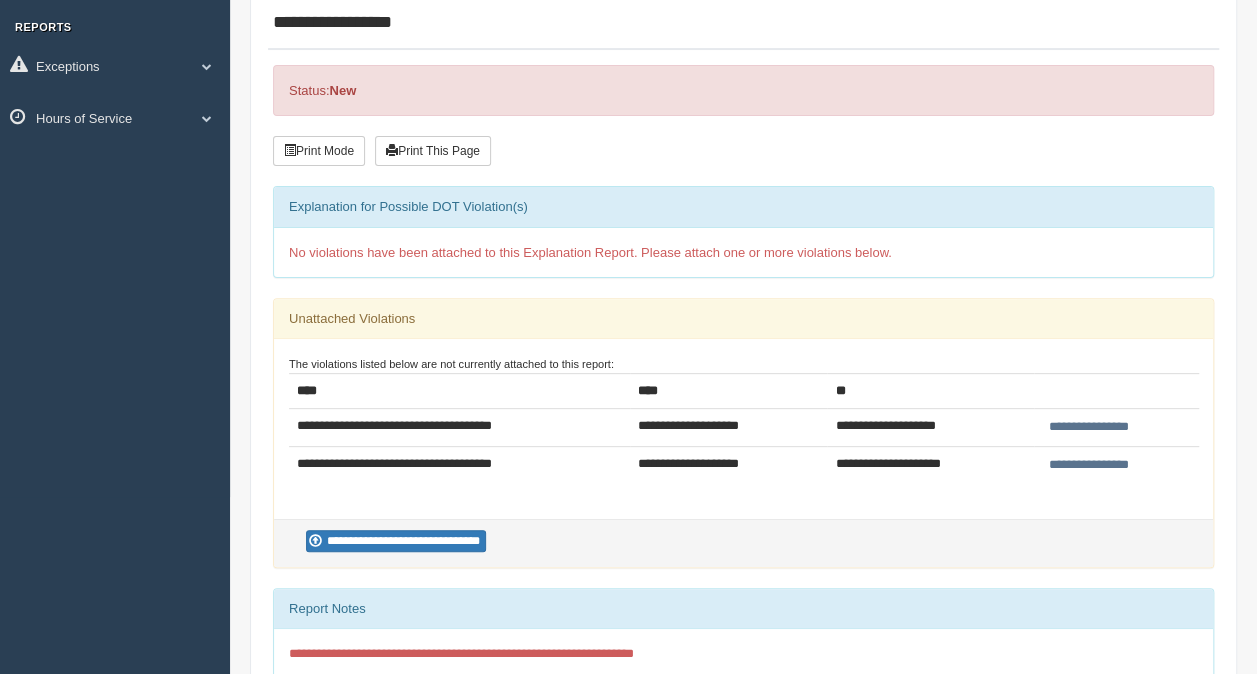 click on "**********" at bounding box center (1088, 427) 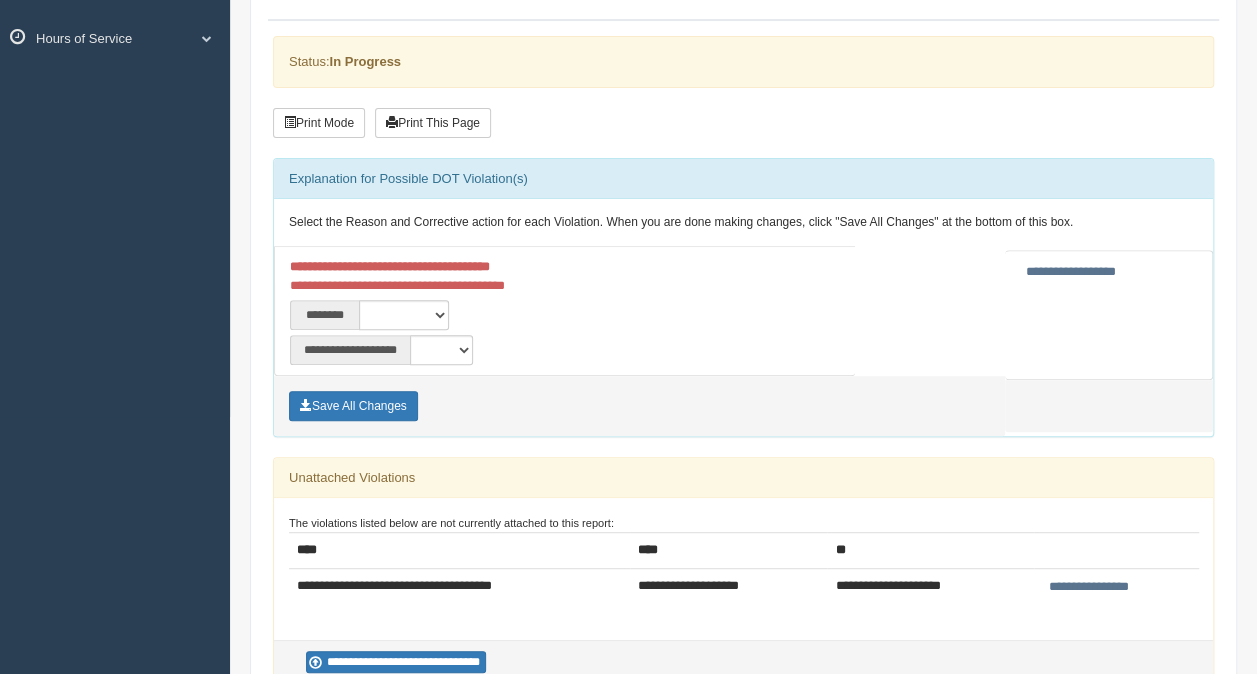 scroll, scrollTop: 258, scrollLeft: 0, axis: vertical 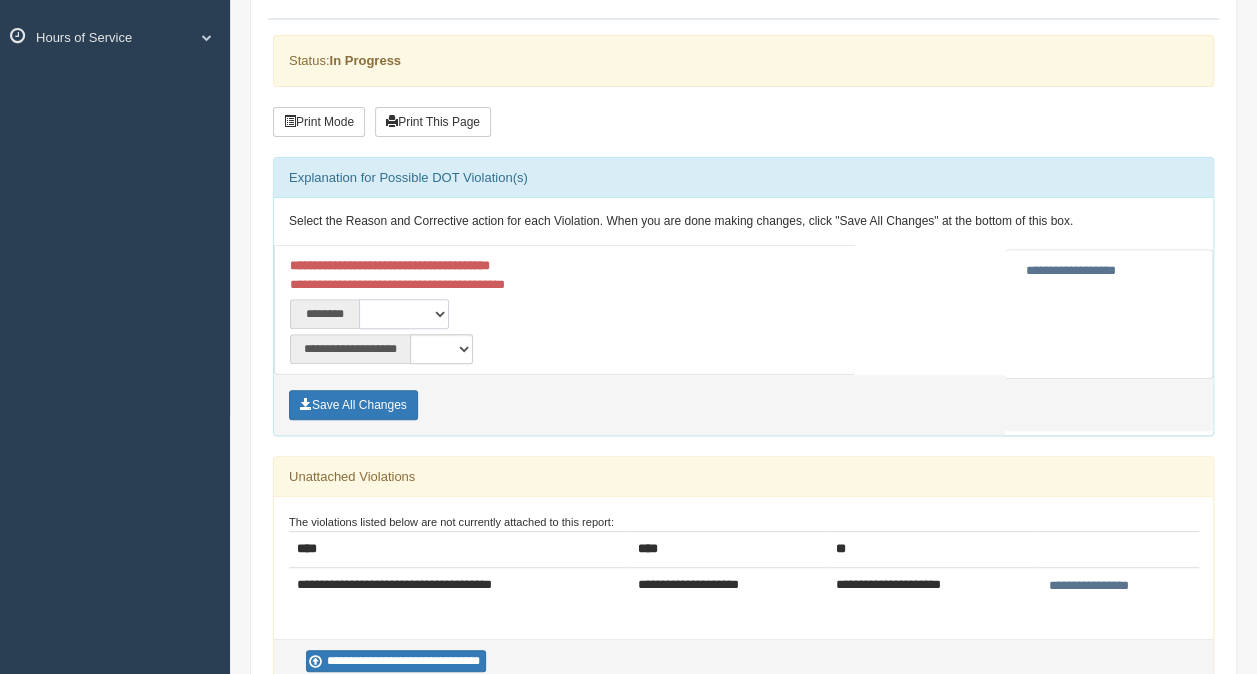 click on "**********" at bounding box center (404, 314) 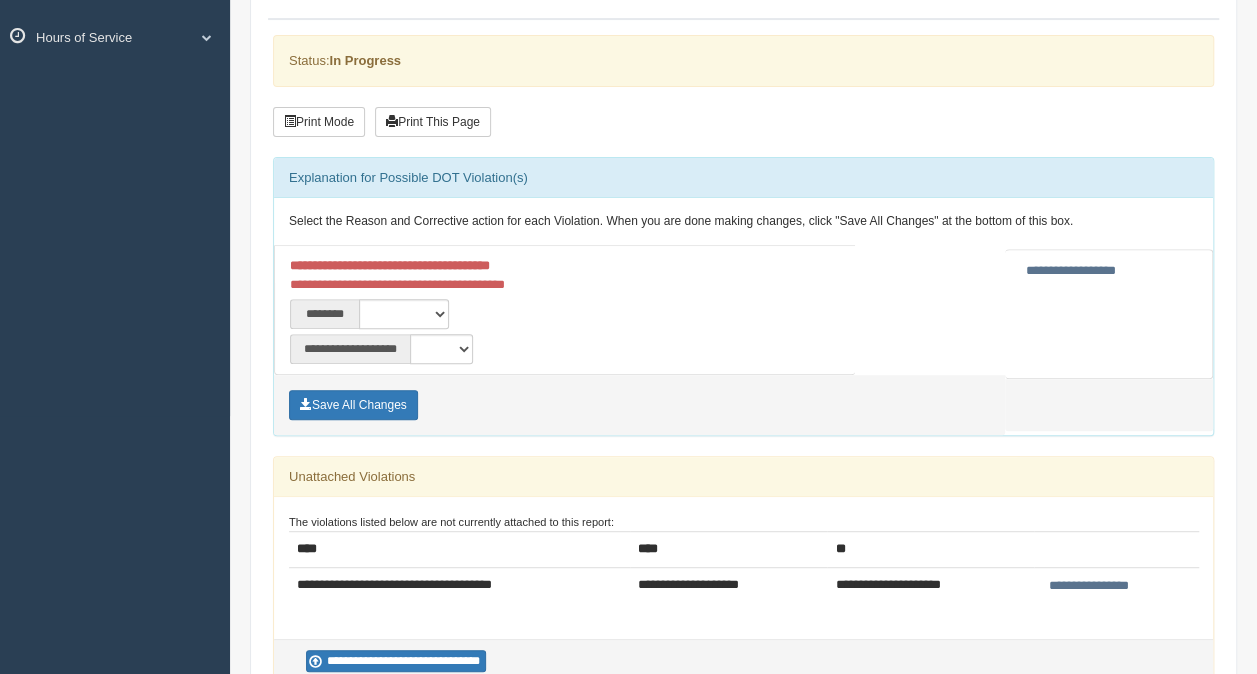 click on "**********" at bounding box center [422, 314] 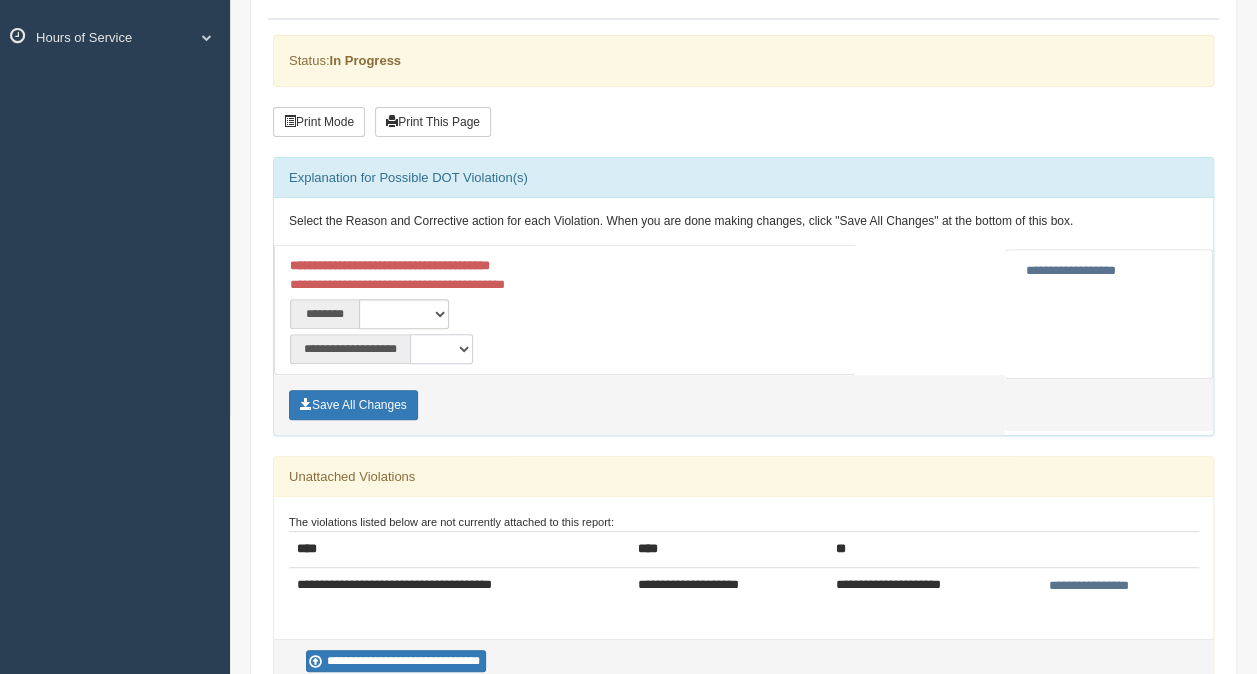 click on "**********" at bounding box center [441, 349] 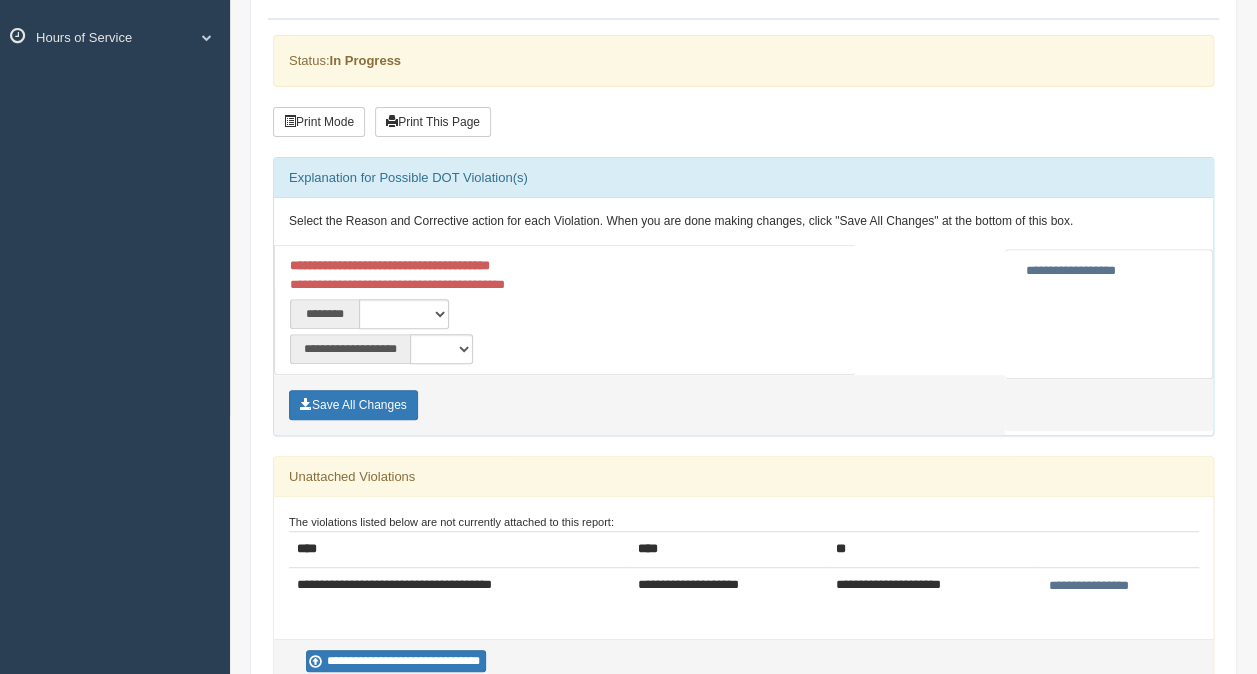 click on "**********" at bounding box center (422, 314) 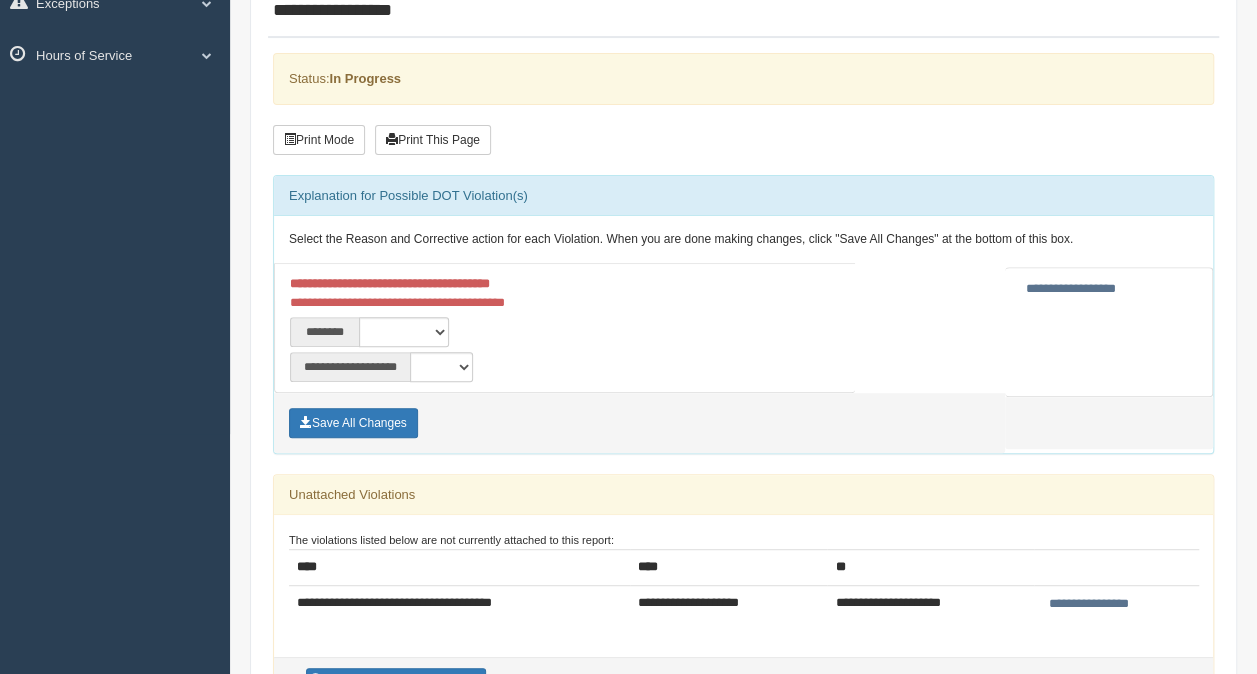 scroll, scrollTop: 231, scrollLeft: 0, axis: vertical 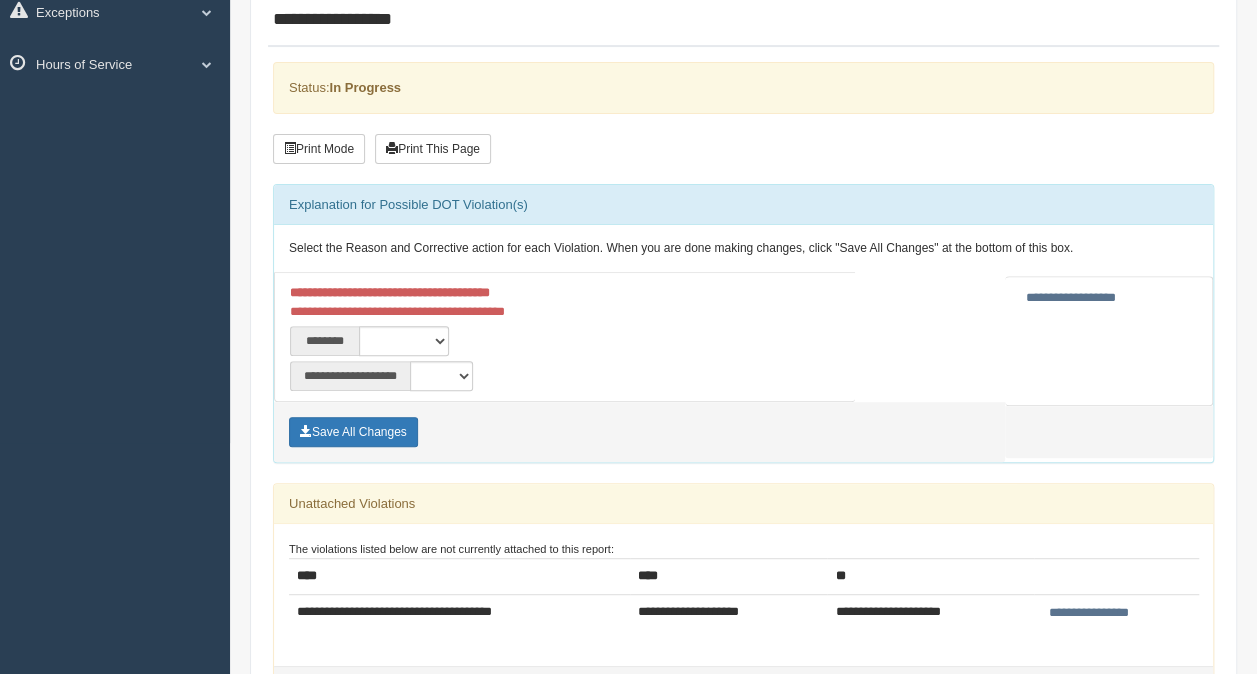 click on "Print Mode  				   Print This Page" at bounding box center [743, 159] 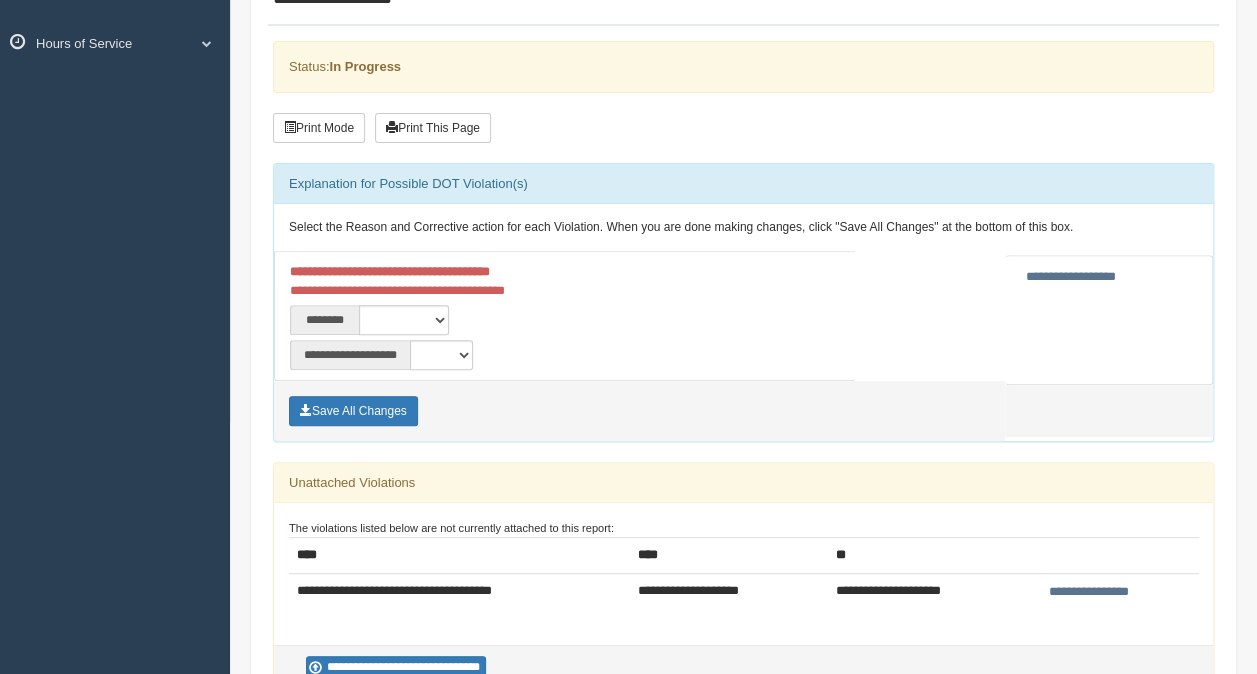 scroll, scrollTop: 273, scrollLeft: 0, axis: vertical 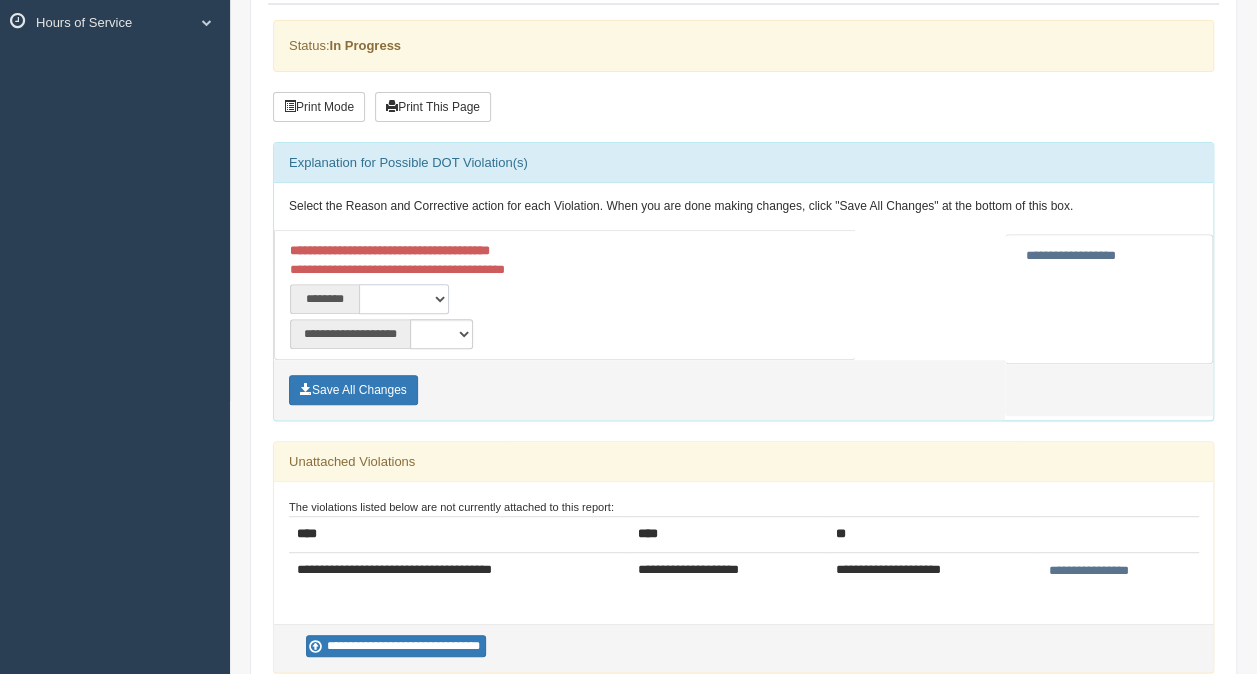 click on "**********" at bounding box center (404, 299) 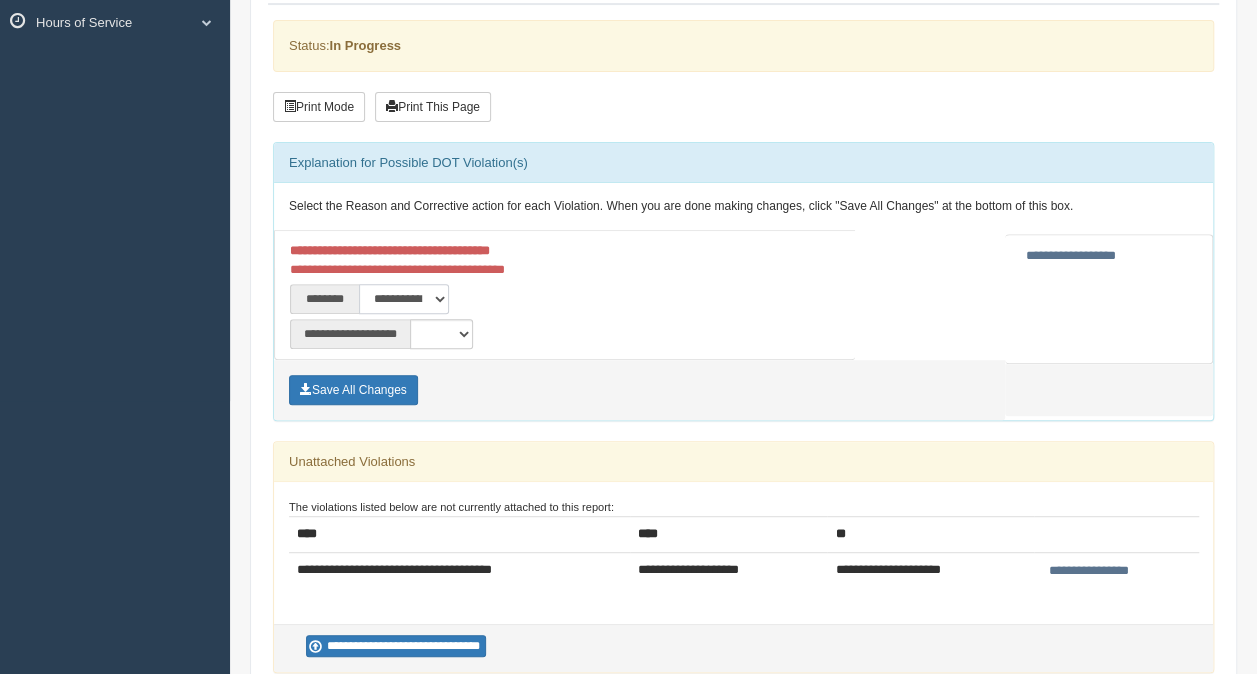 click on "**********" at bounding box center [404, 299] 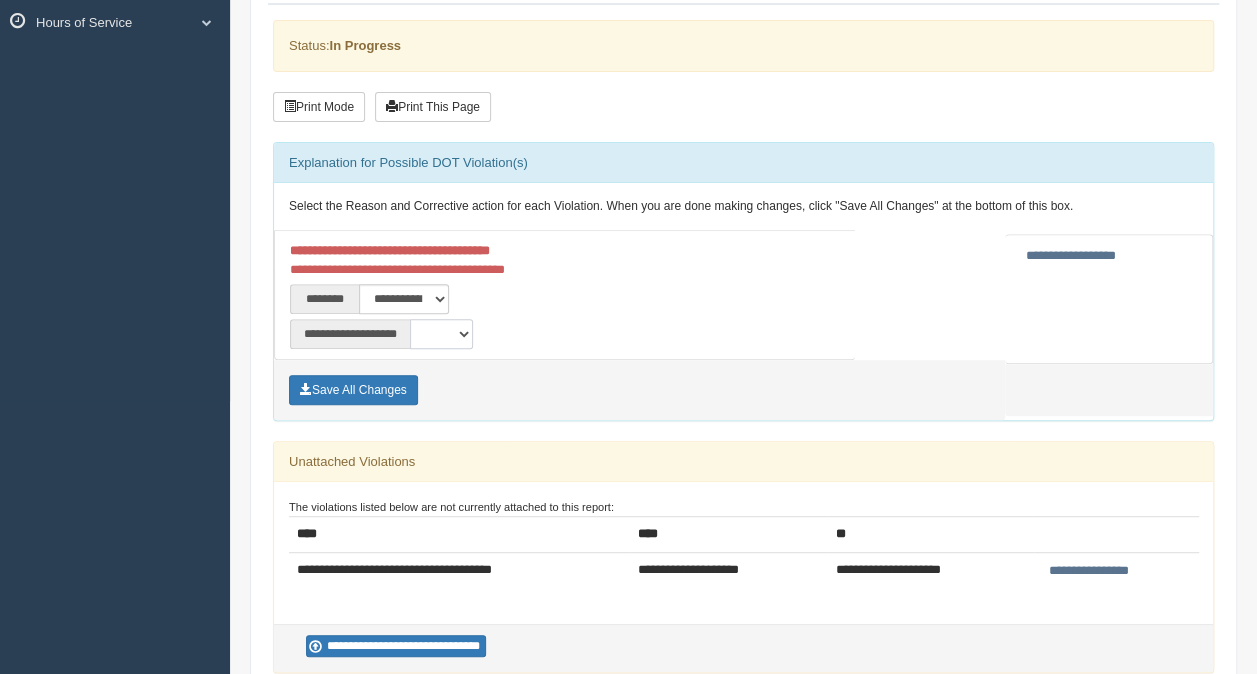 click on "**********" at bounding box center [441, 334] 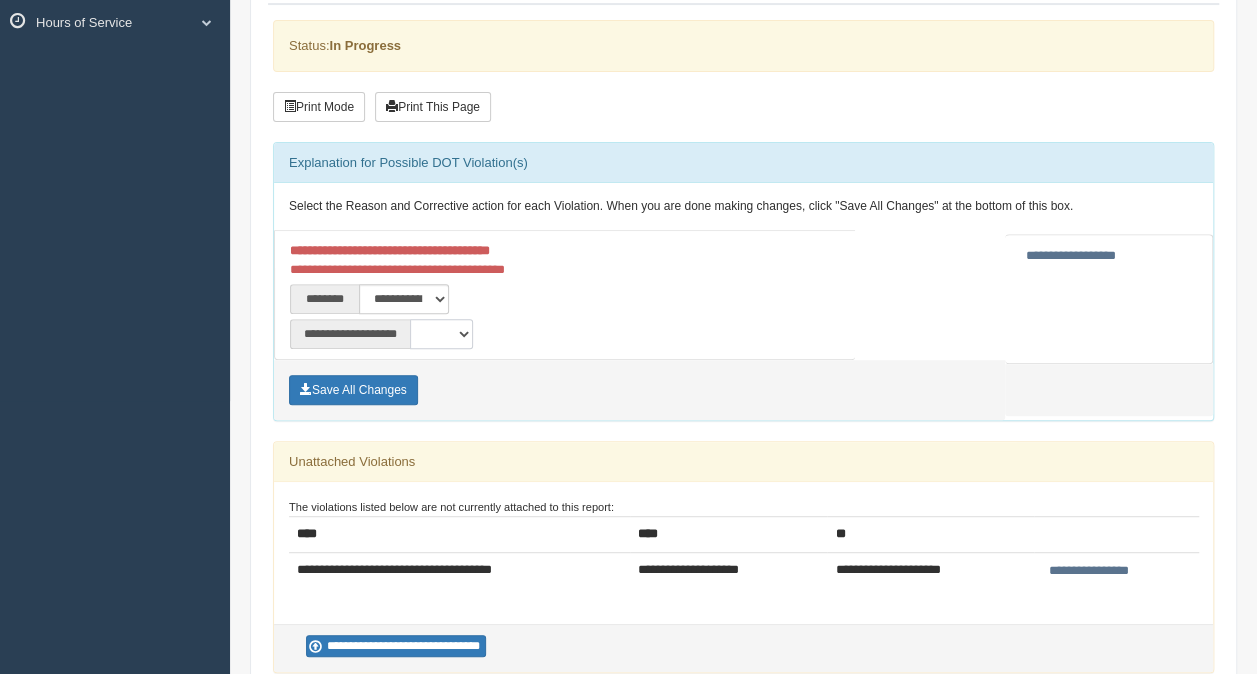select on "**" 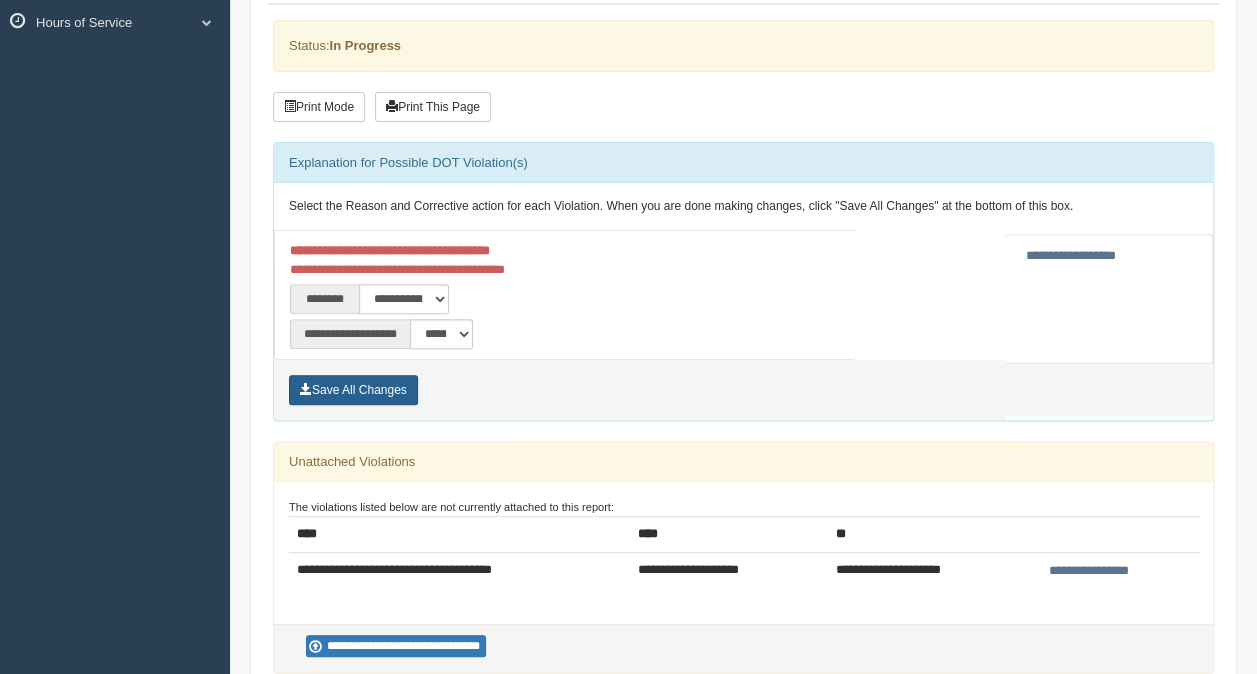 click on "Save All Changes" at bounding box center [353, 390] 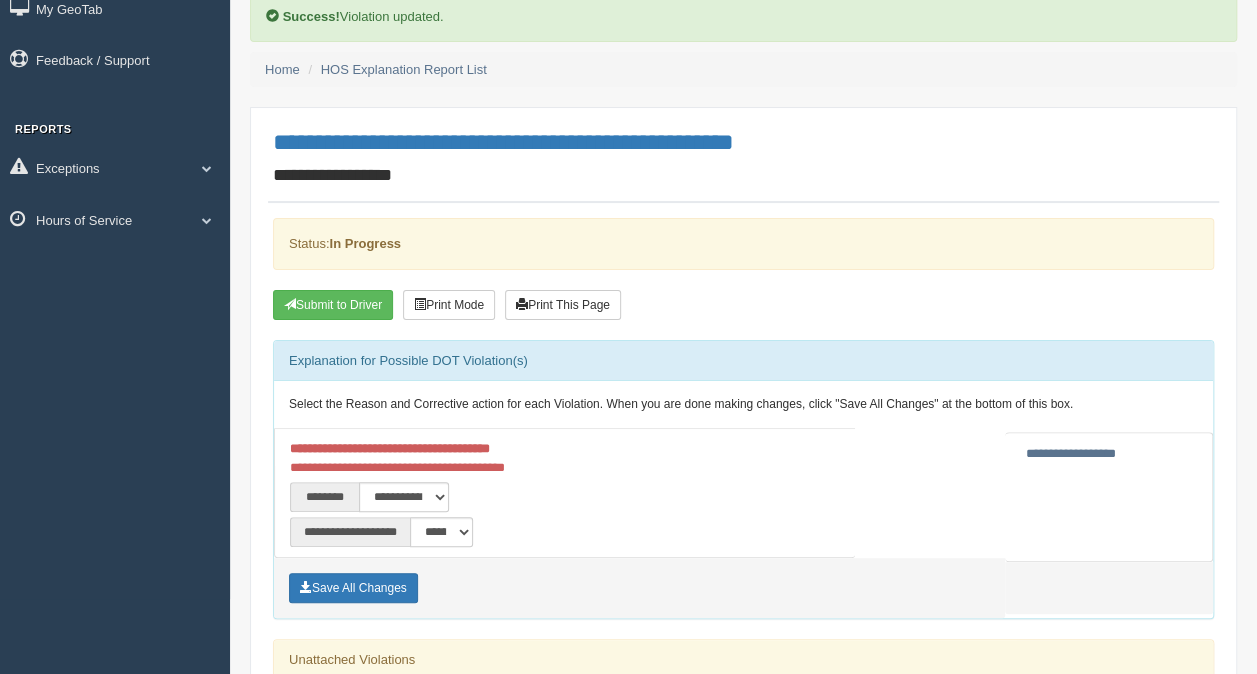 scroll, scrollTop: 78, scrollLeft: 0, axis: vertical 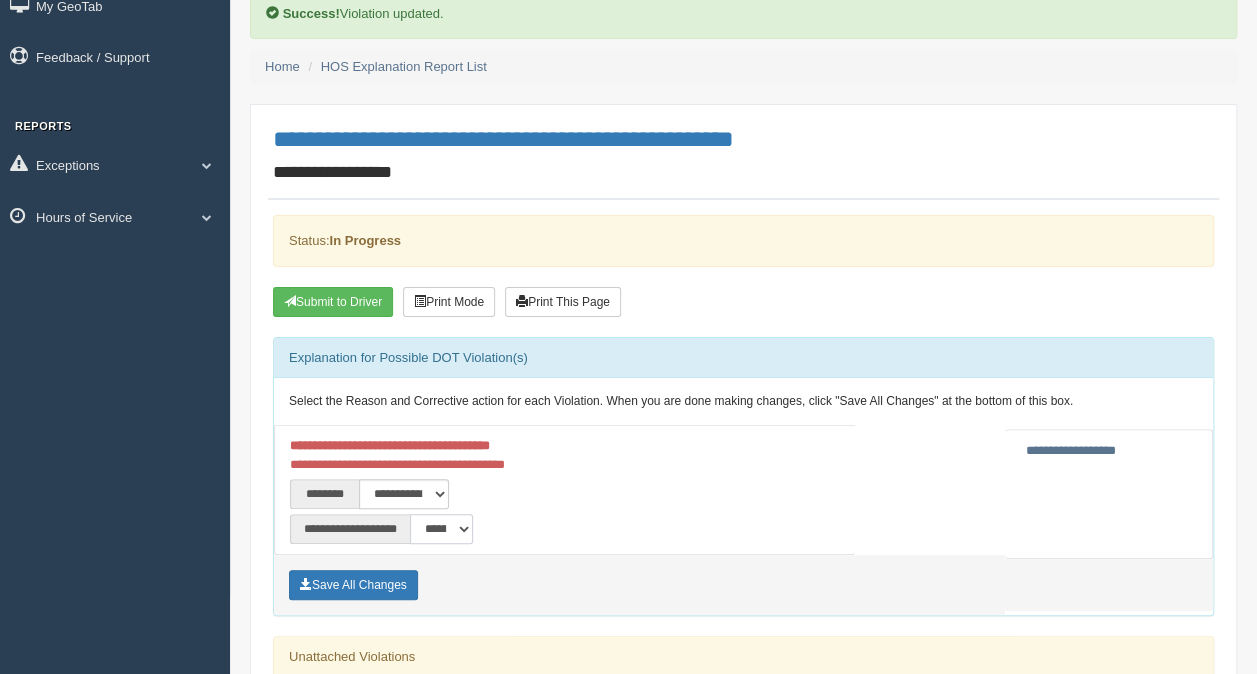 click on "**********" at bounding box center (441, 529) 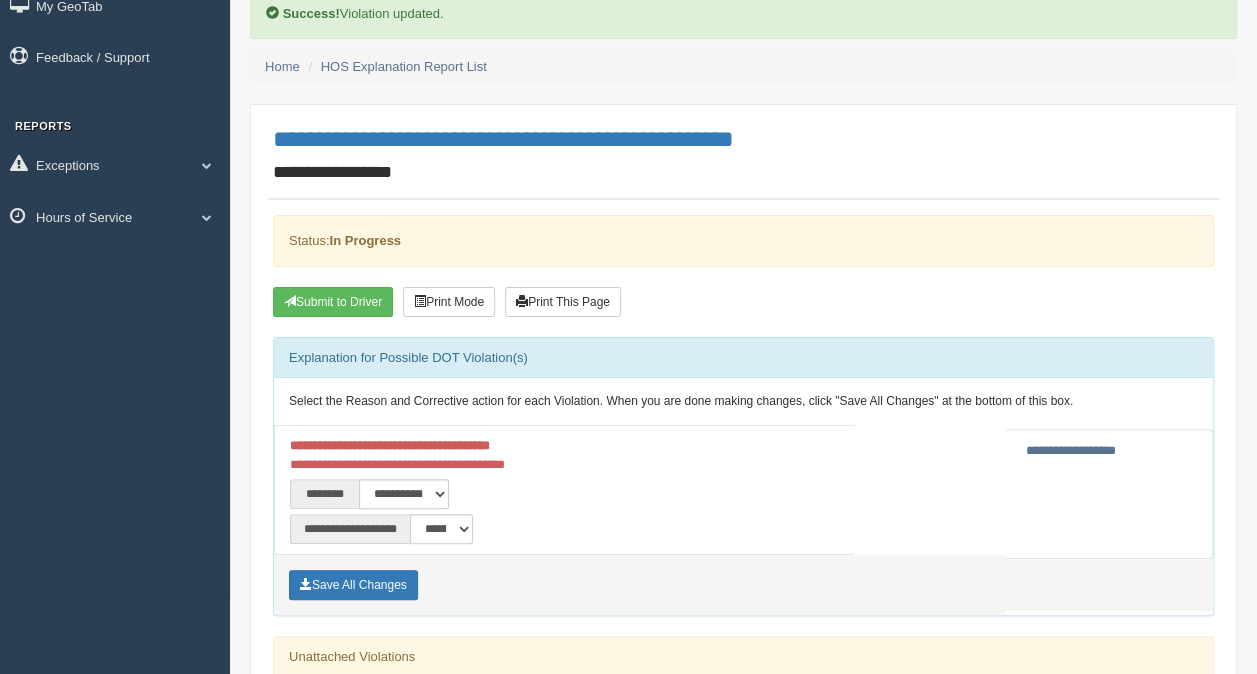 click on "**********" at bounding box center [565, 491] 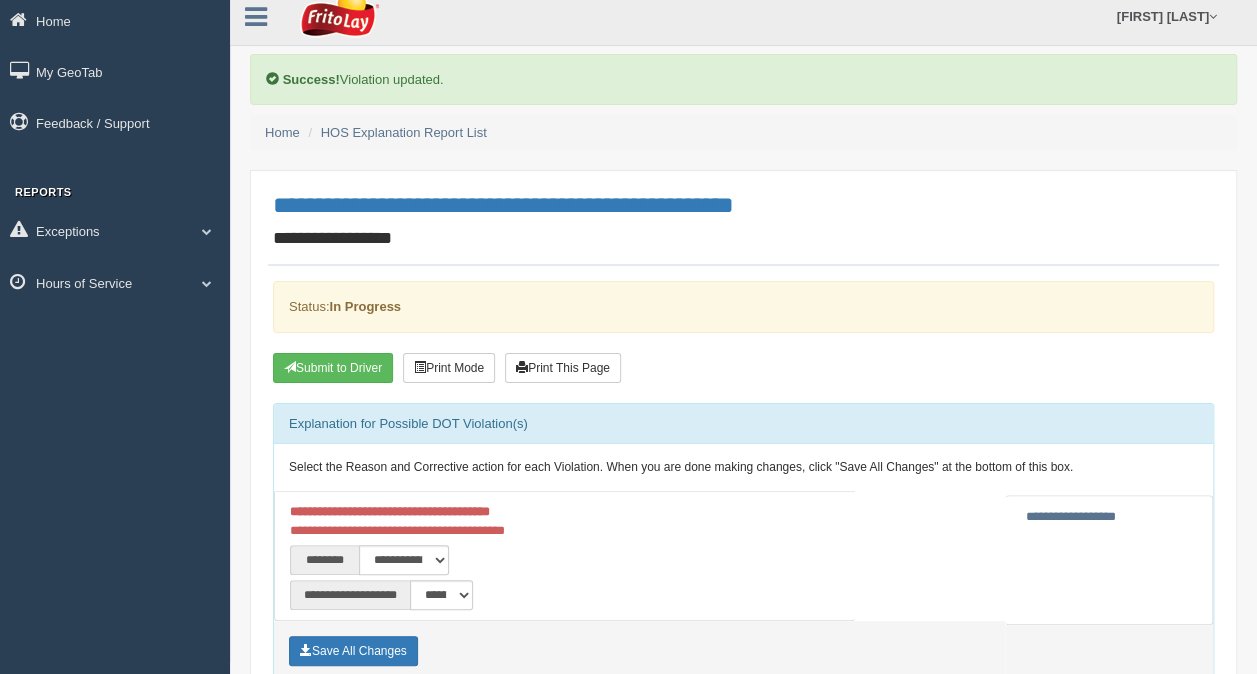 scroll, scrollTop: 10, scrollLeft: 0, axis: vertical 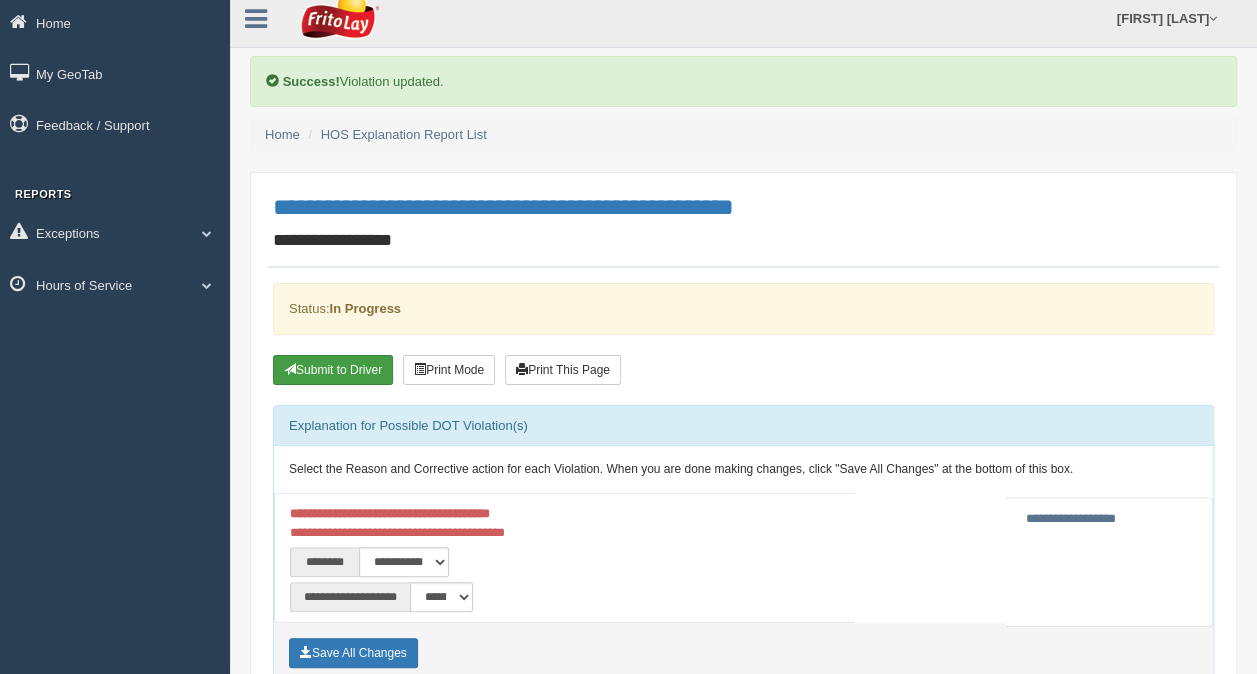 click on "Submit to Driver" at bounding box center [333, 370] 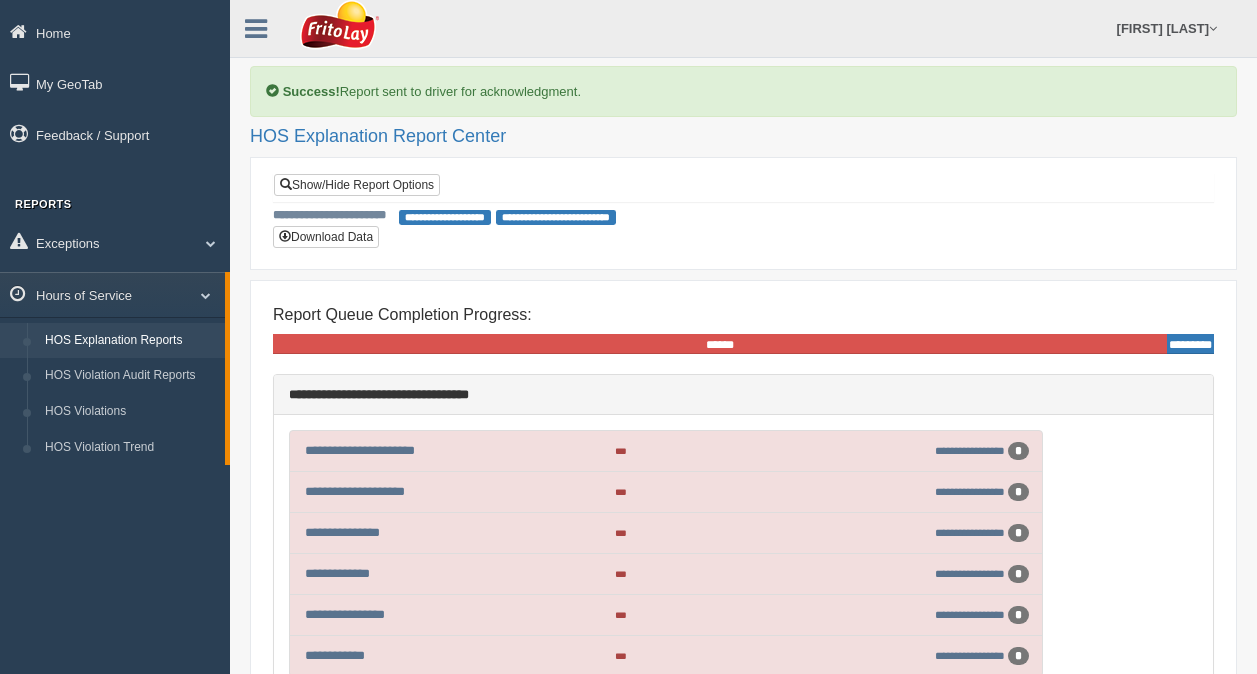 scroll, scrollTop: 0, scrollLeft: 0, axis: both 